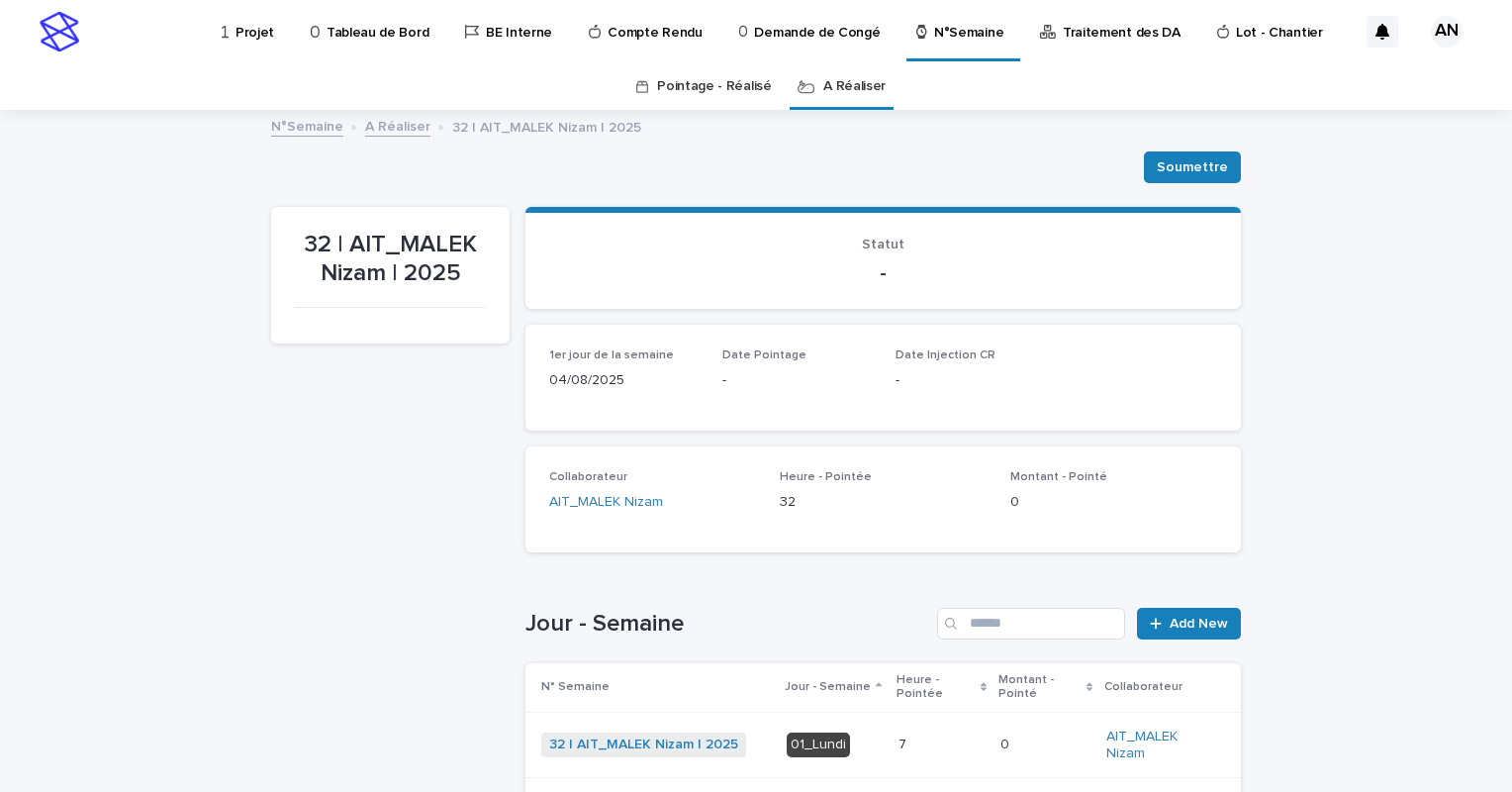 scroll, scrollTop: 0, scrollLeft: 0, axis: both 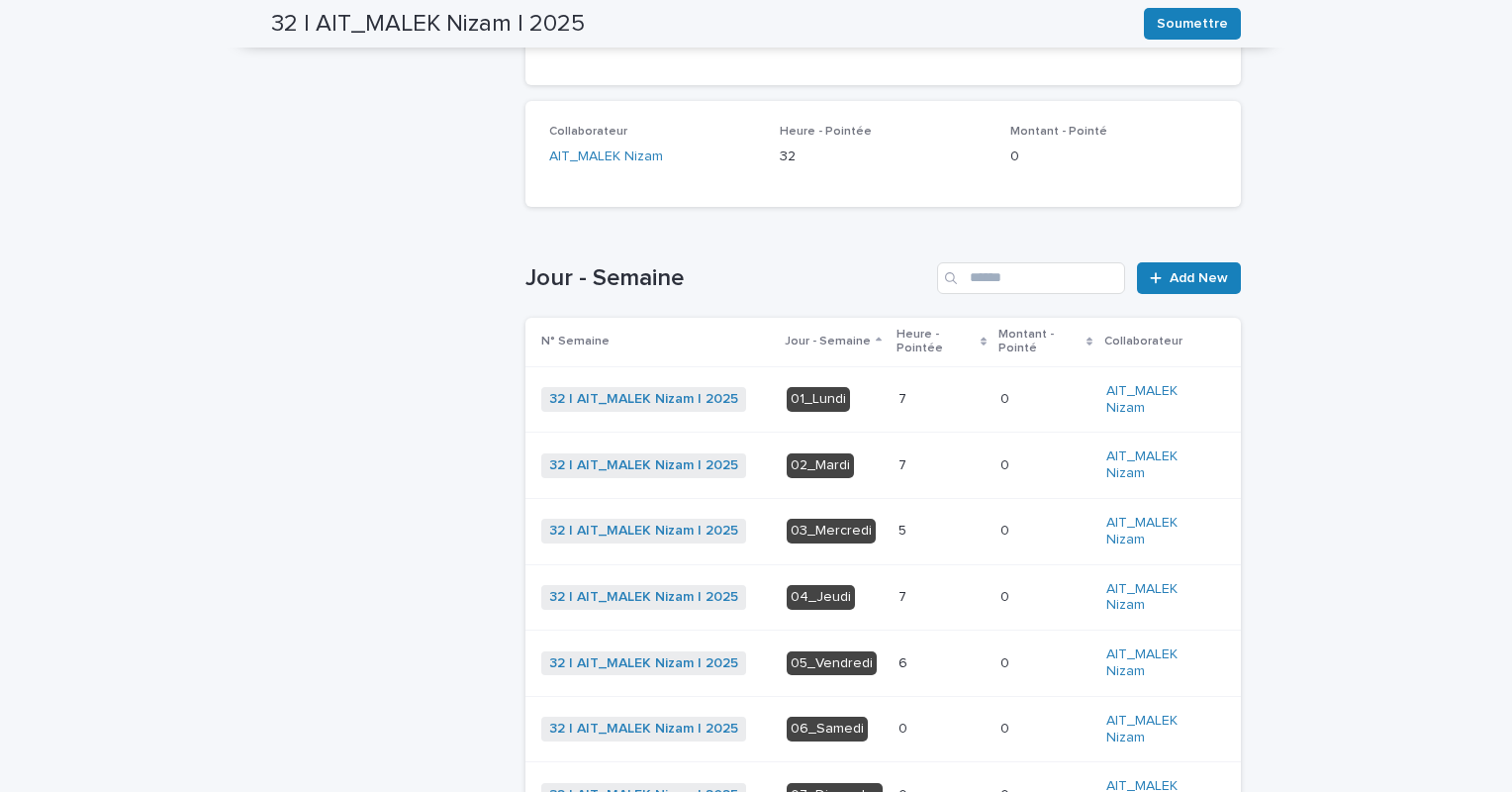 click on "7 7" at bounding box center [941, 465] 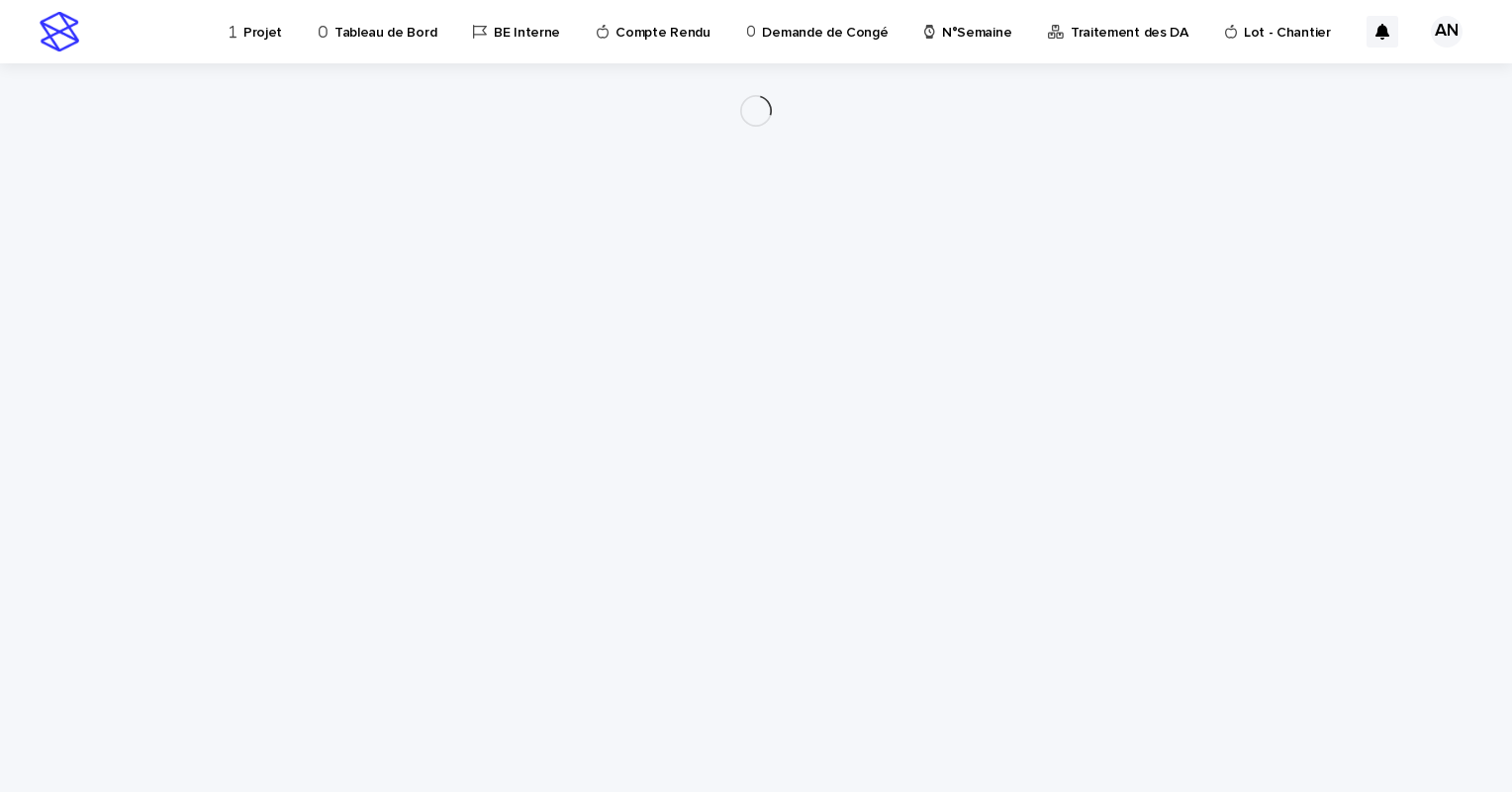 scroll, scrollTop: 0, scrollLeft: 0, axis: both 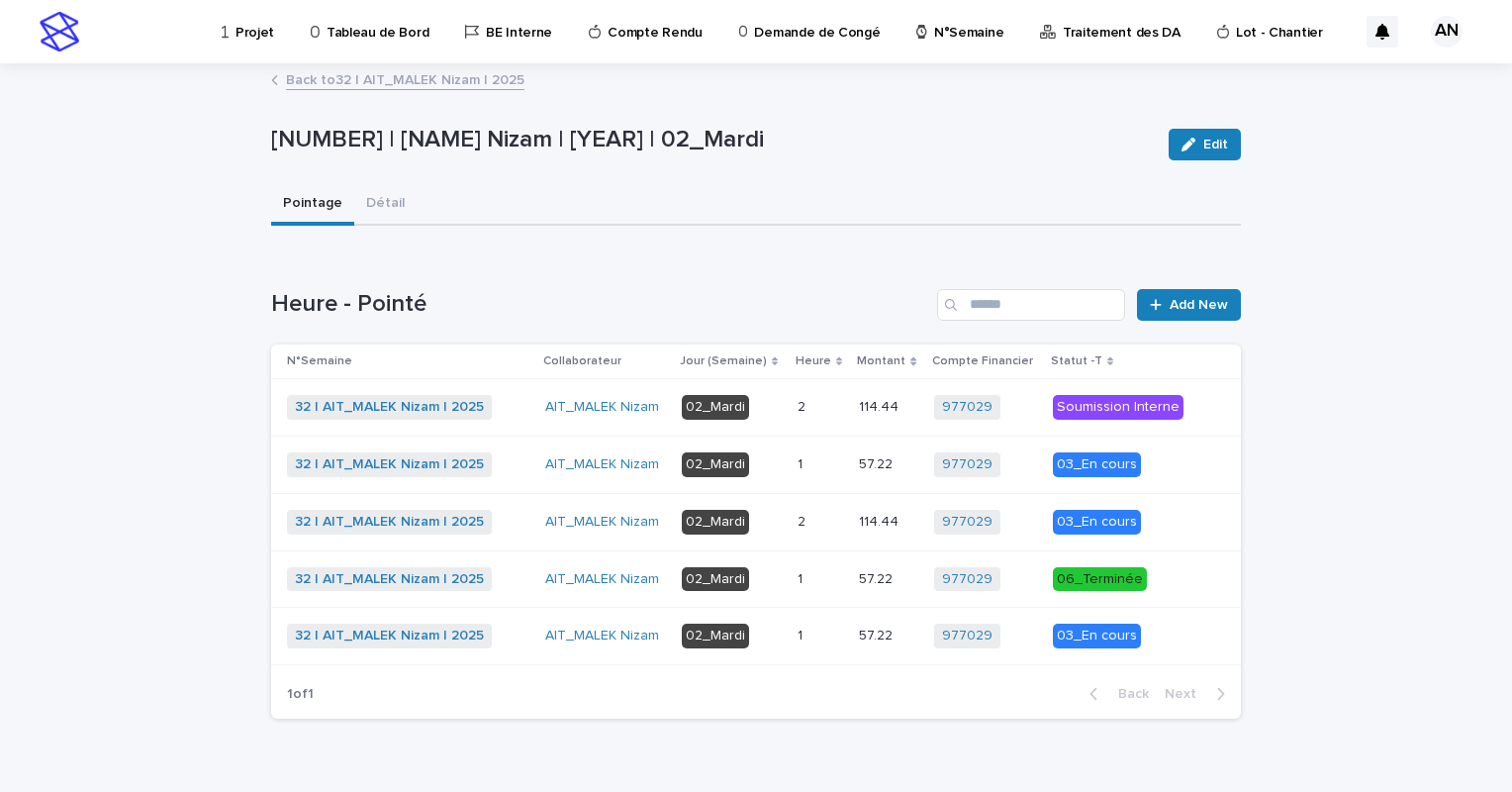 click at bounding box center (820, 636) 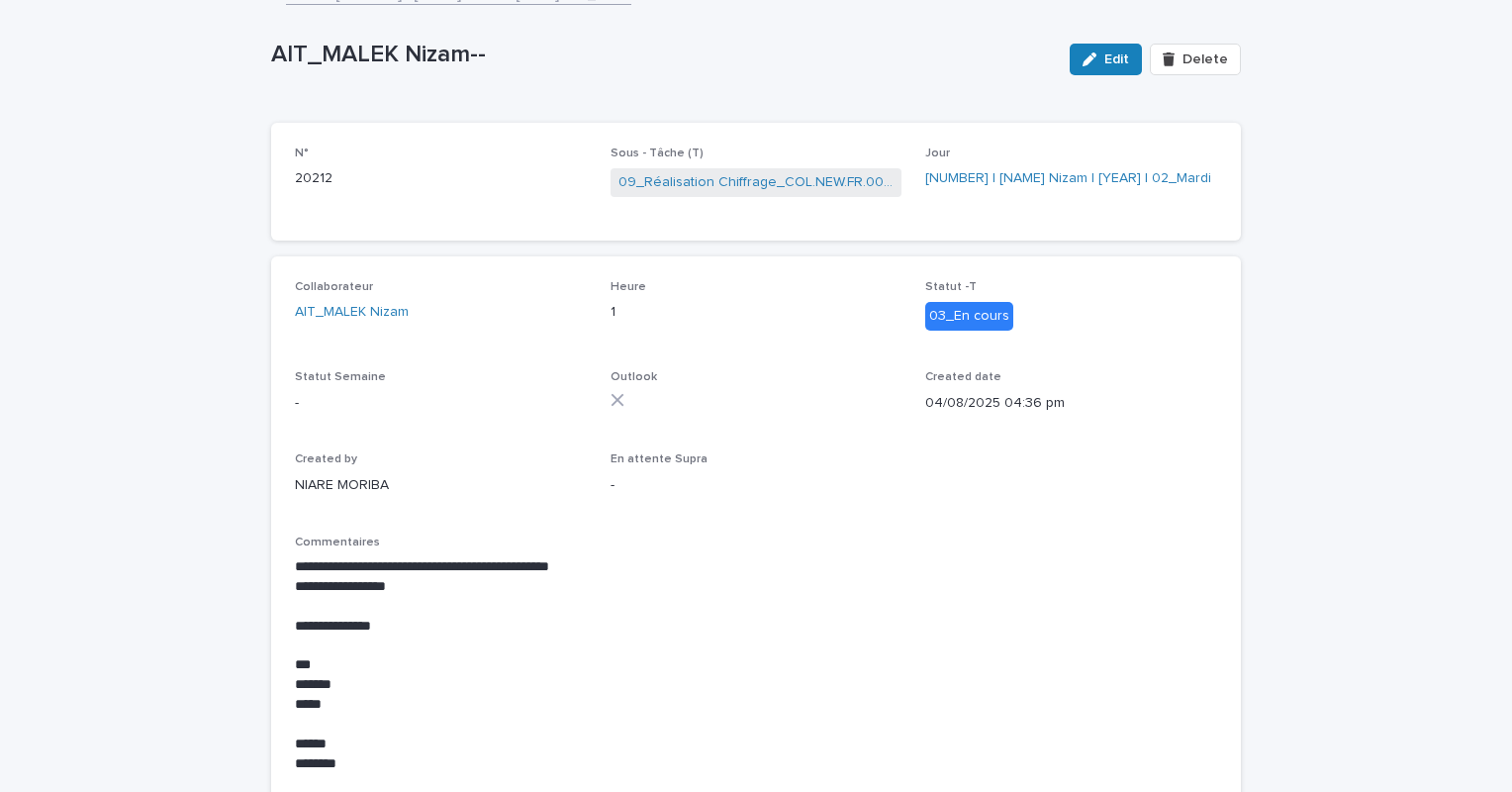 scroll, scrollTop: 0, scrollLeft: 0, axis: both 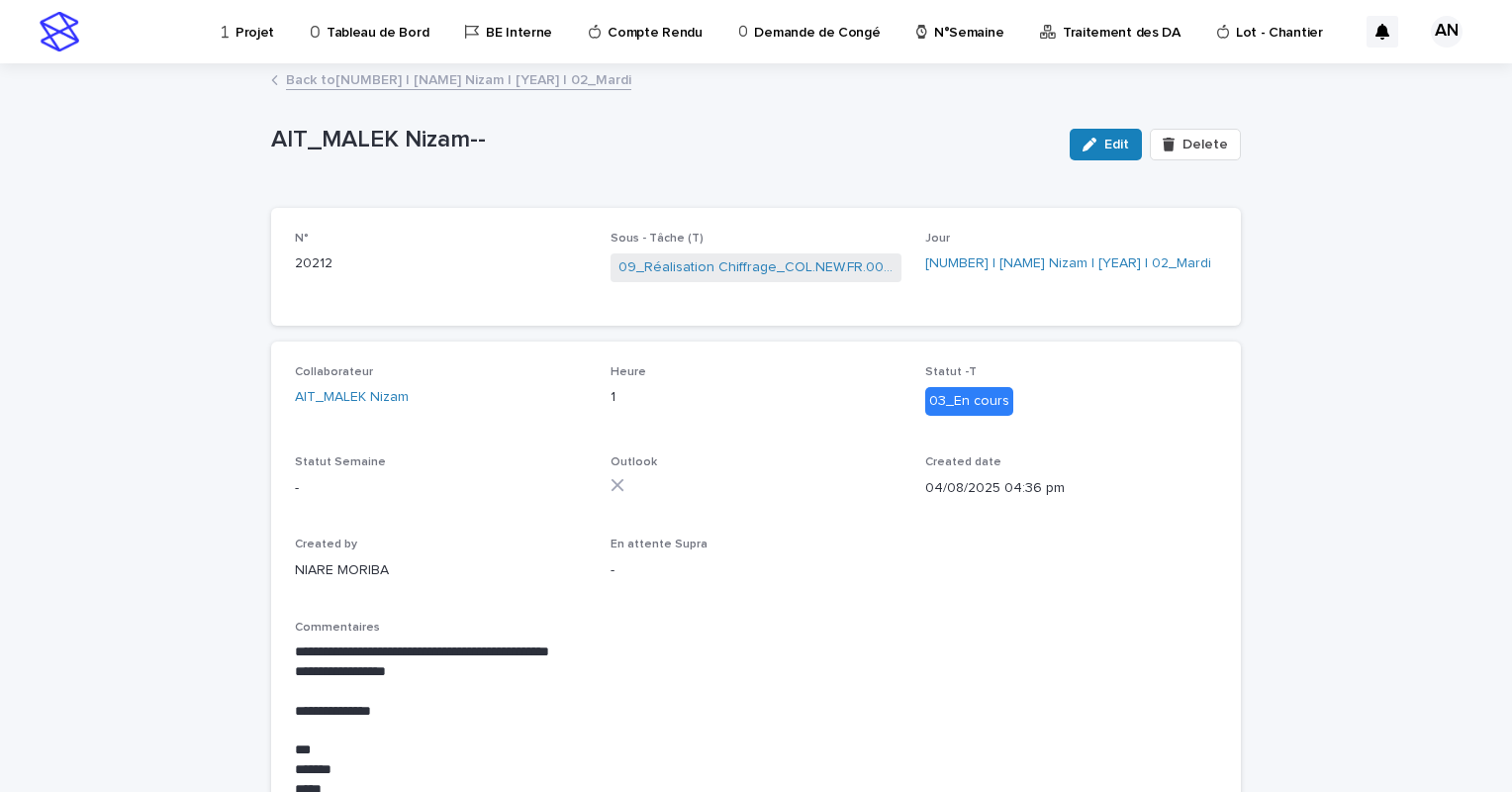 click on "Back to  32 | AIT_MALEK Nizam | 2025 | 02_Mardi" at bounding box center (458, 78) 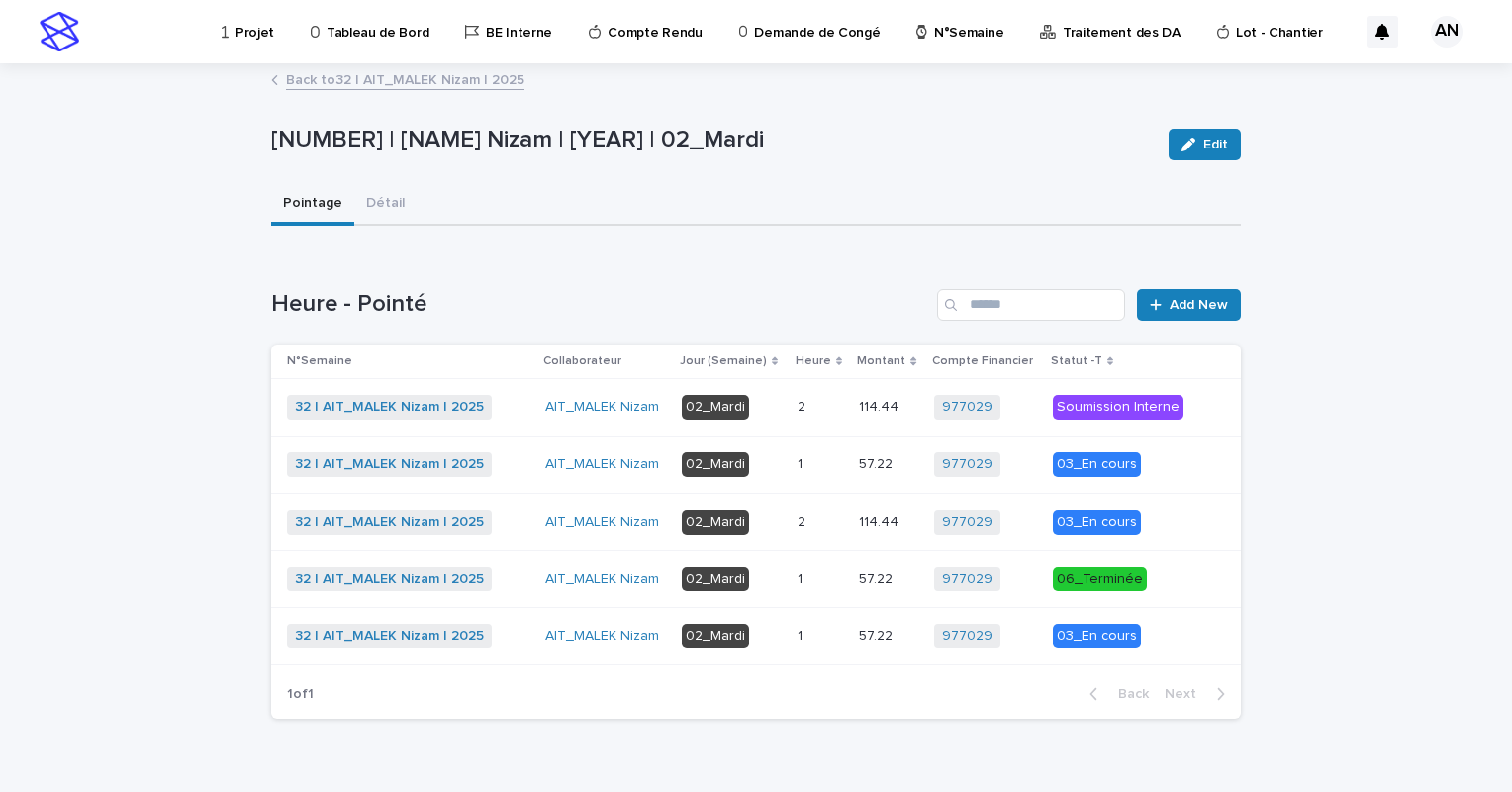 click on "1 1" at bounding box center [820, 579] 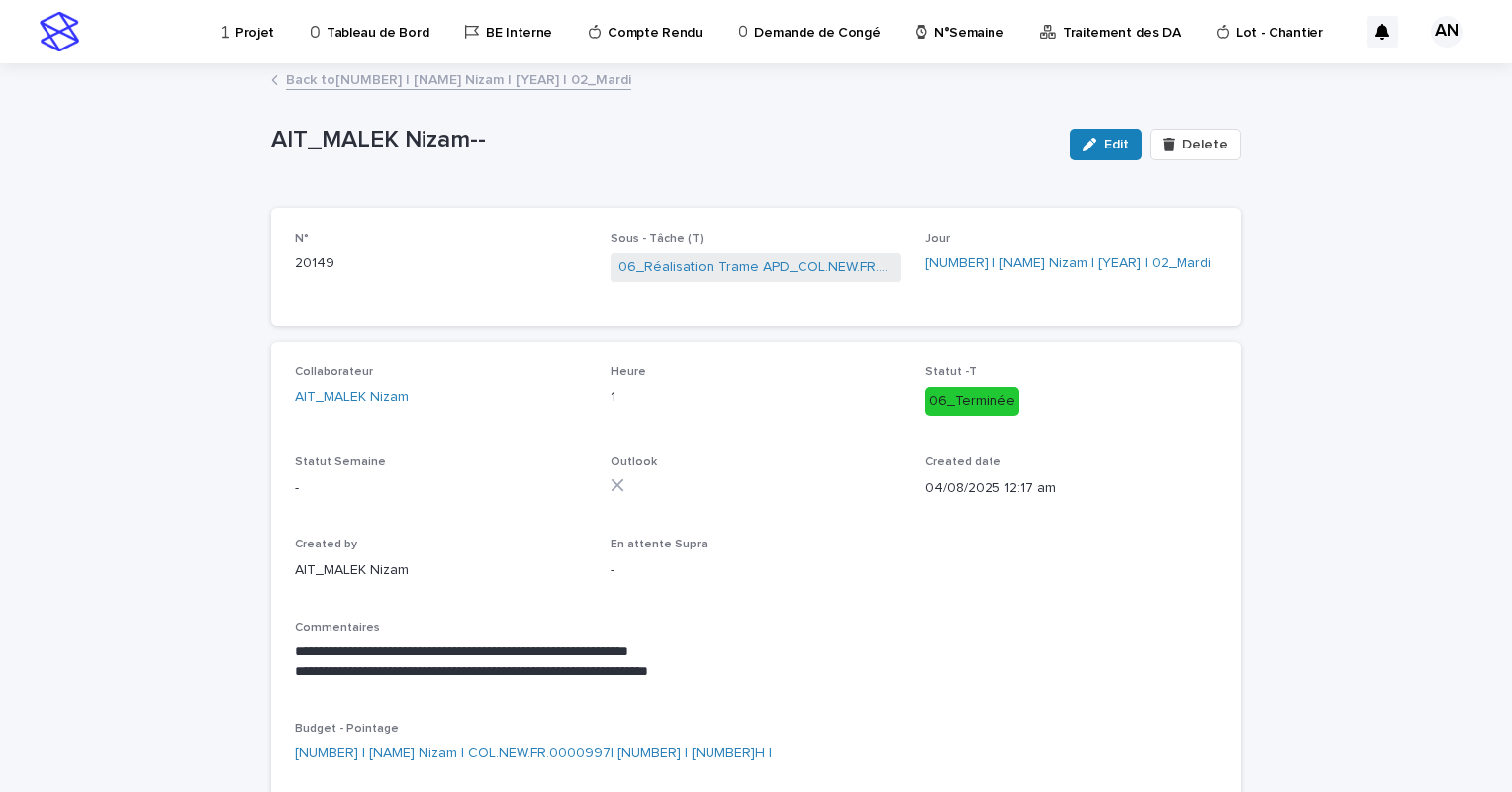 click on "Back to  32 | AIT_MALEK Nizam | 2025 | 02_Mardi" at bounding box center [458, 78] 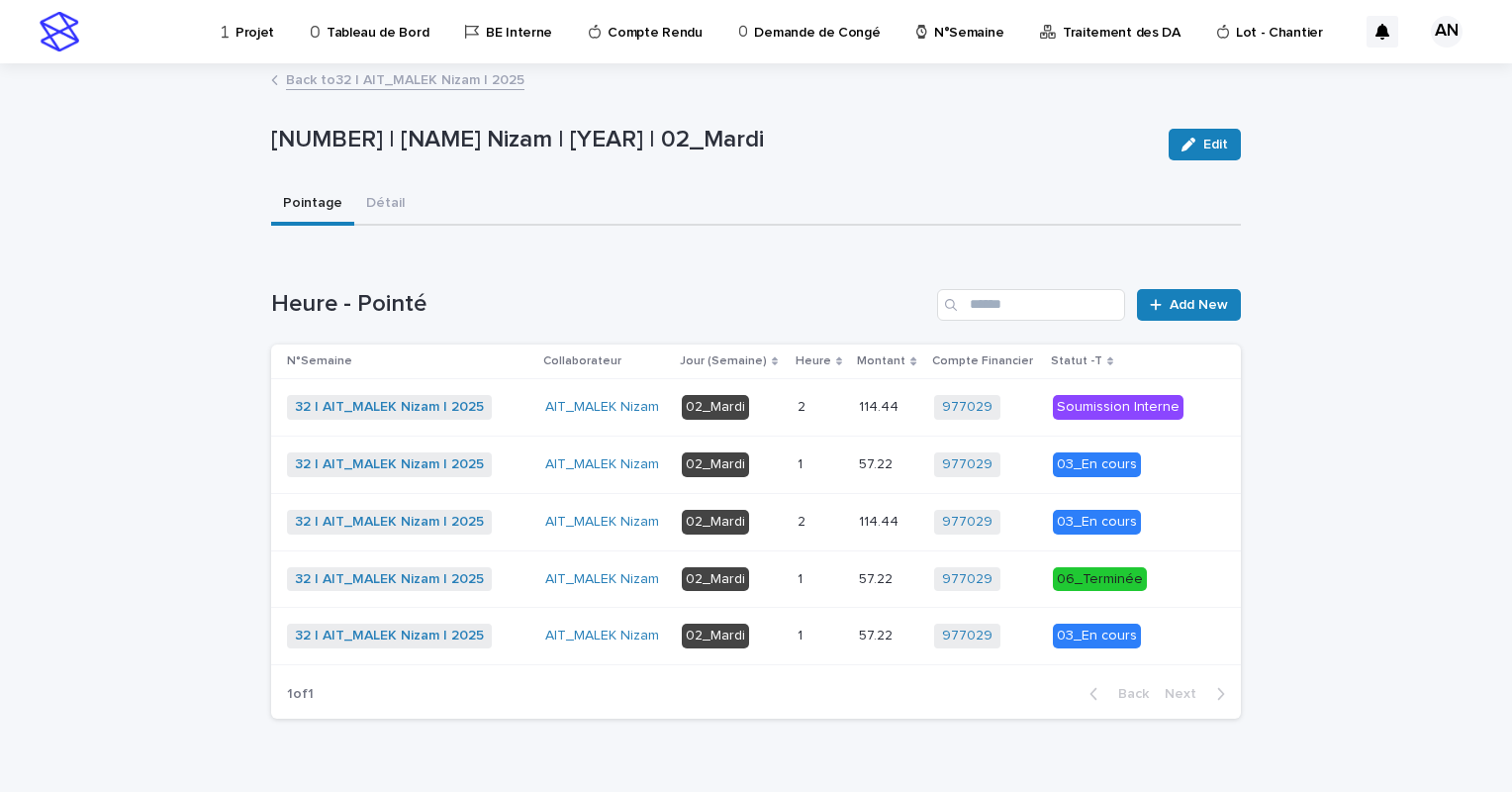 click at bounding box center [820, 522] 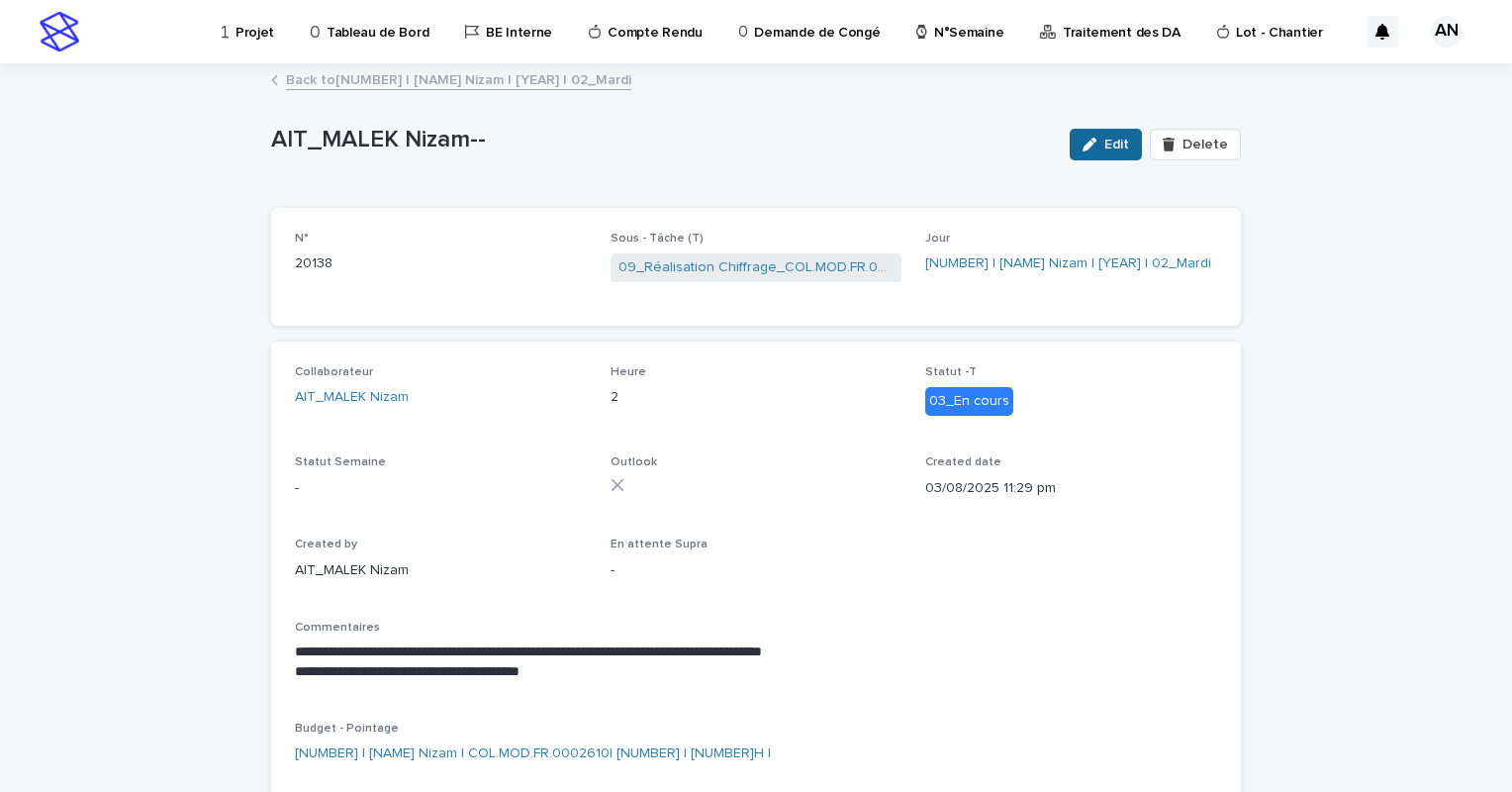 click on "Edit" at bounding box center [1105, 145] 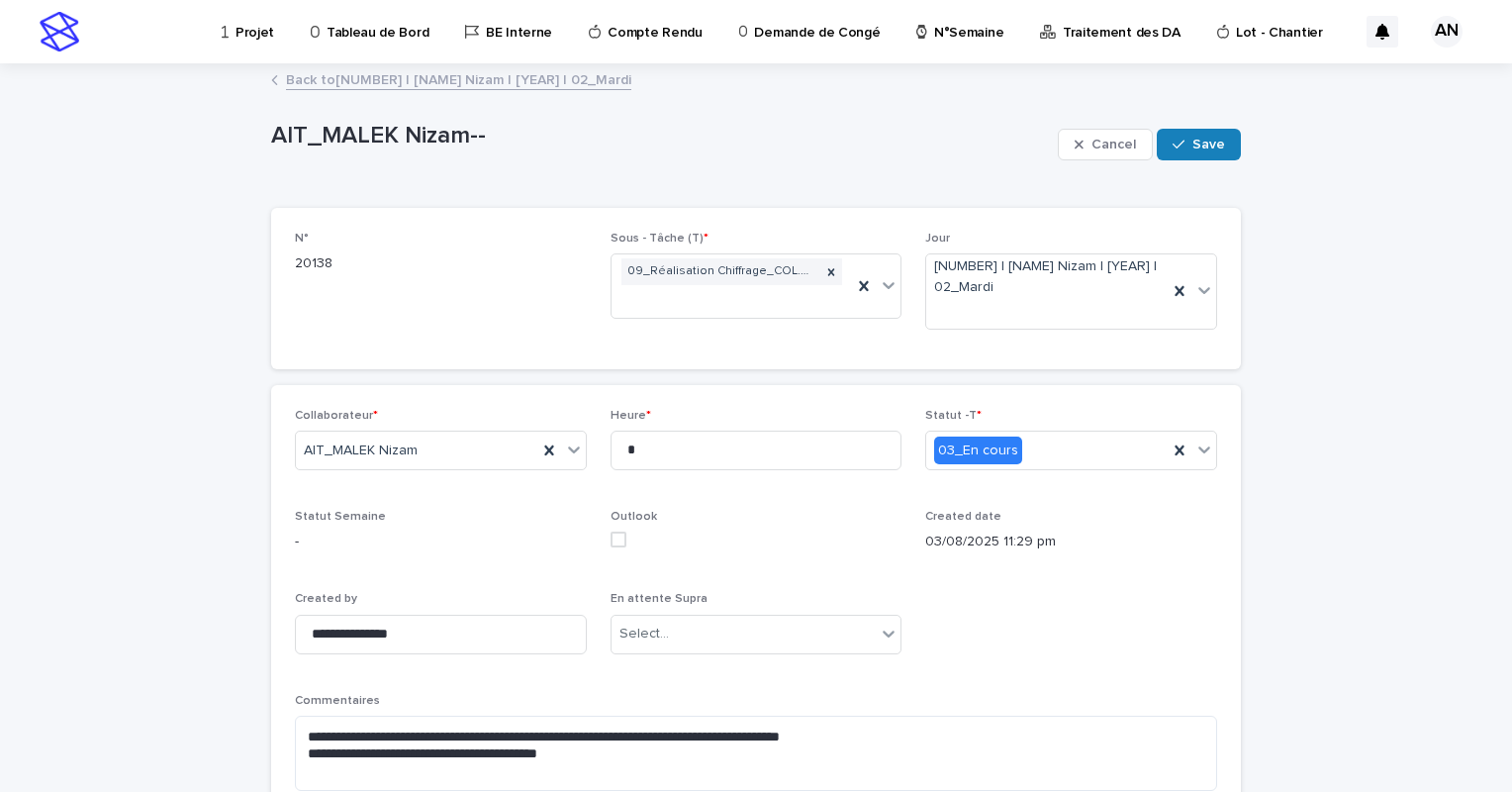 scroll, scrollTop: 99, scrollLeft: 0, axis: vertical 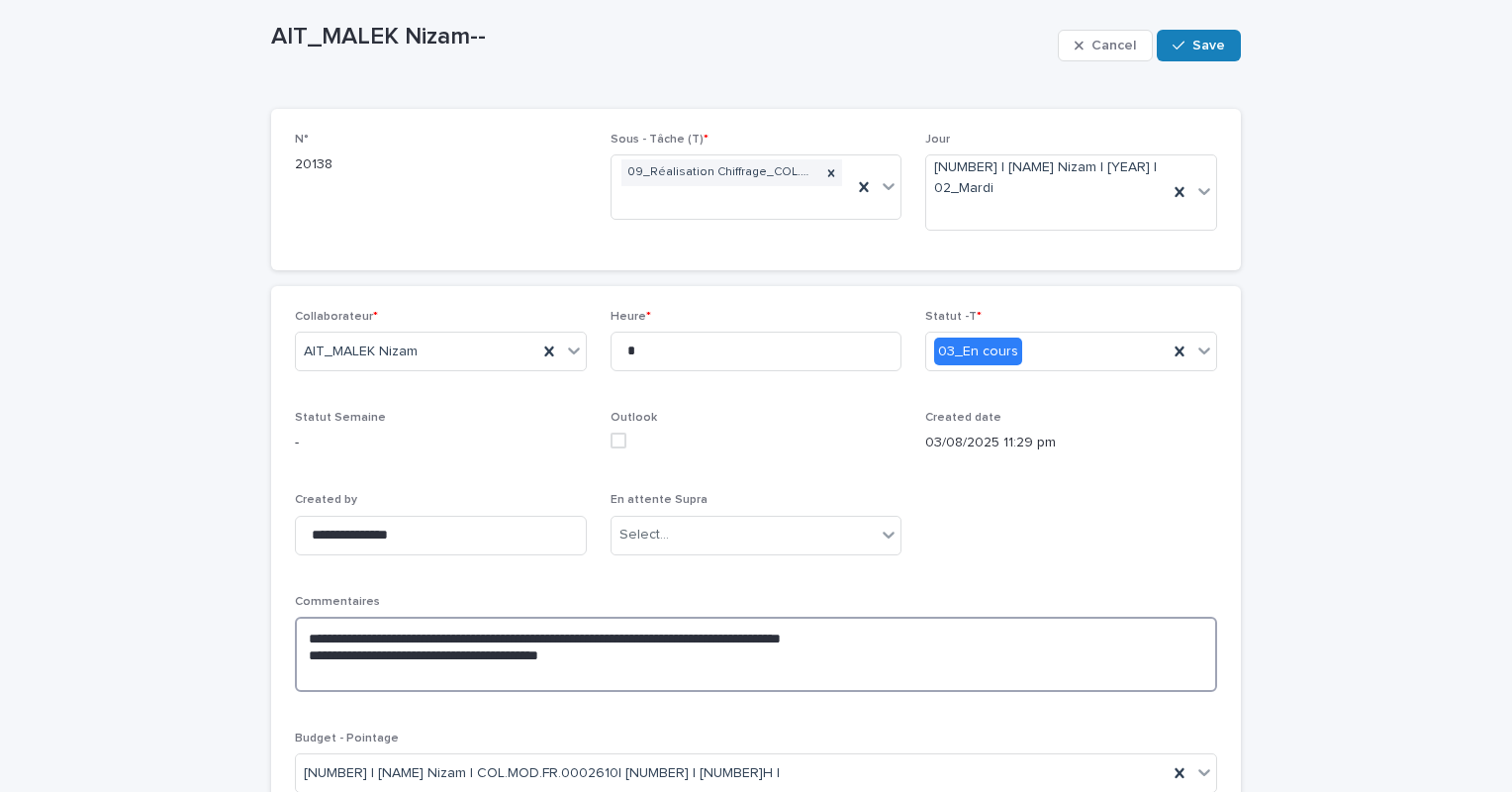 click on "**********" at bounding box center (756, 654) 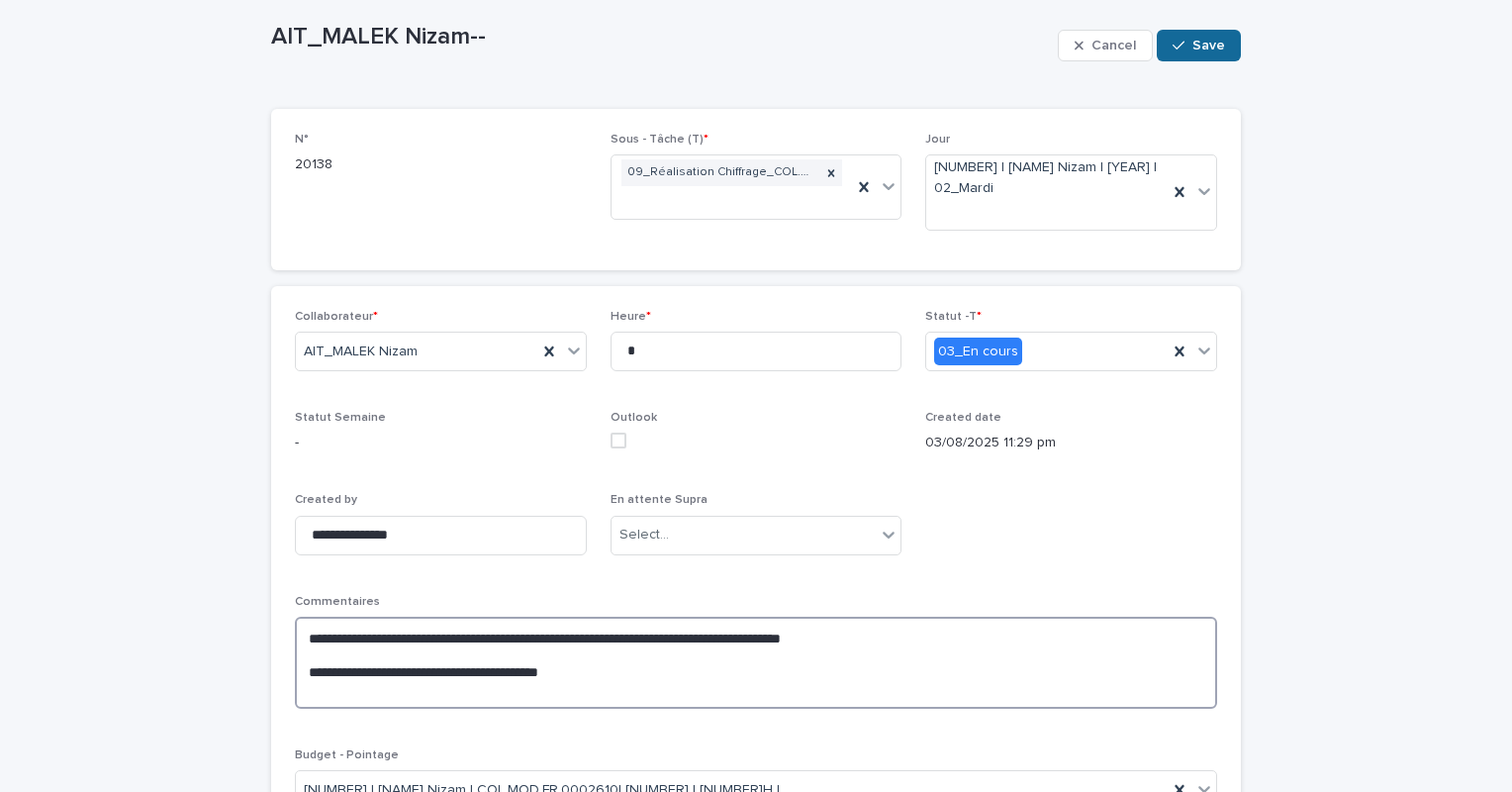 type on "**********" 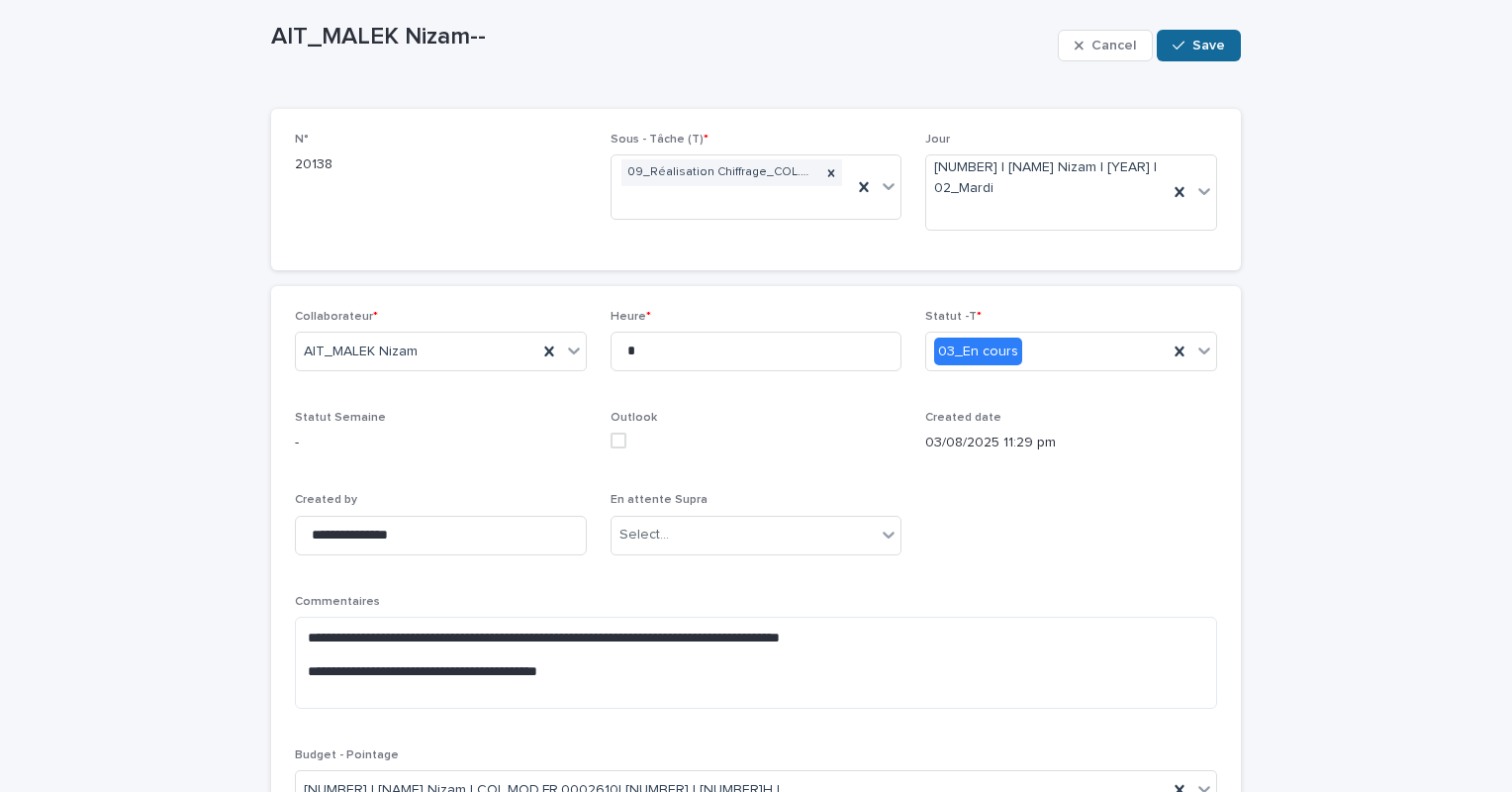 click on "Save" at bounding box center (1198, 46) 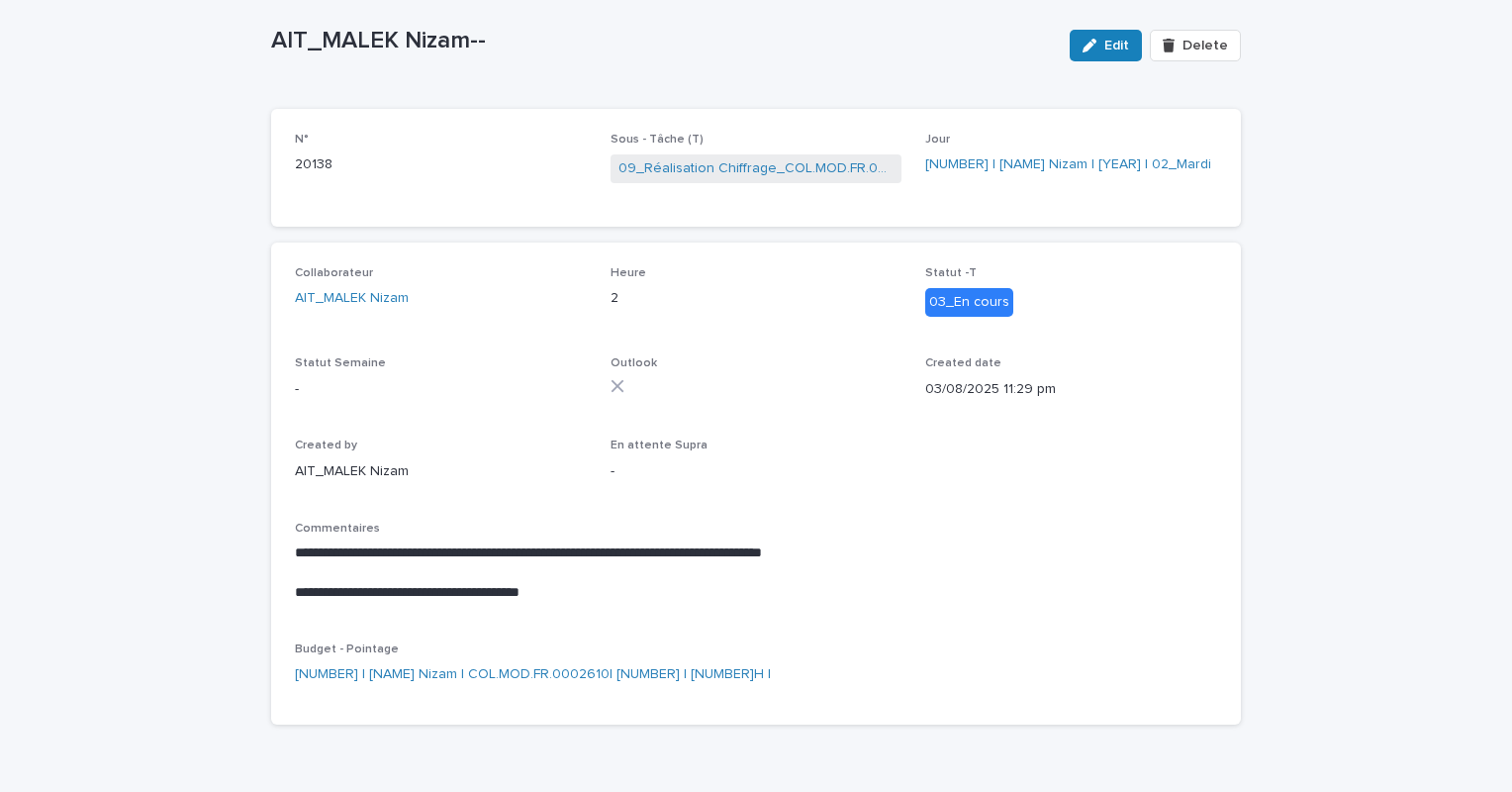 scroll, scrollTop: 36, scrollLeft: 0, axis: vertical 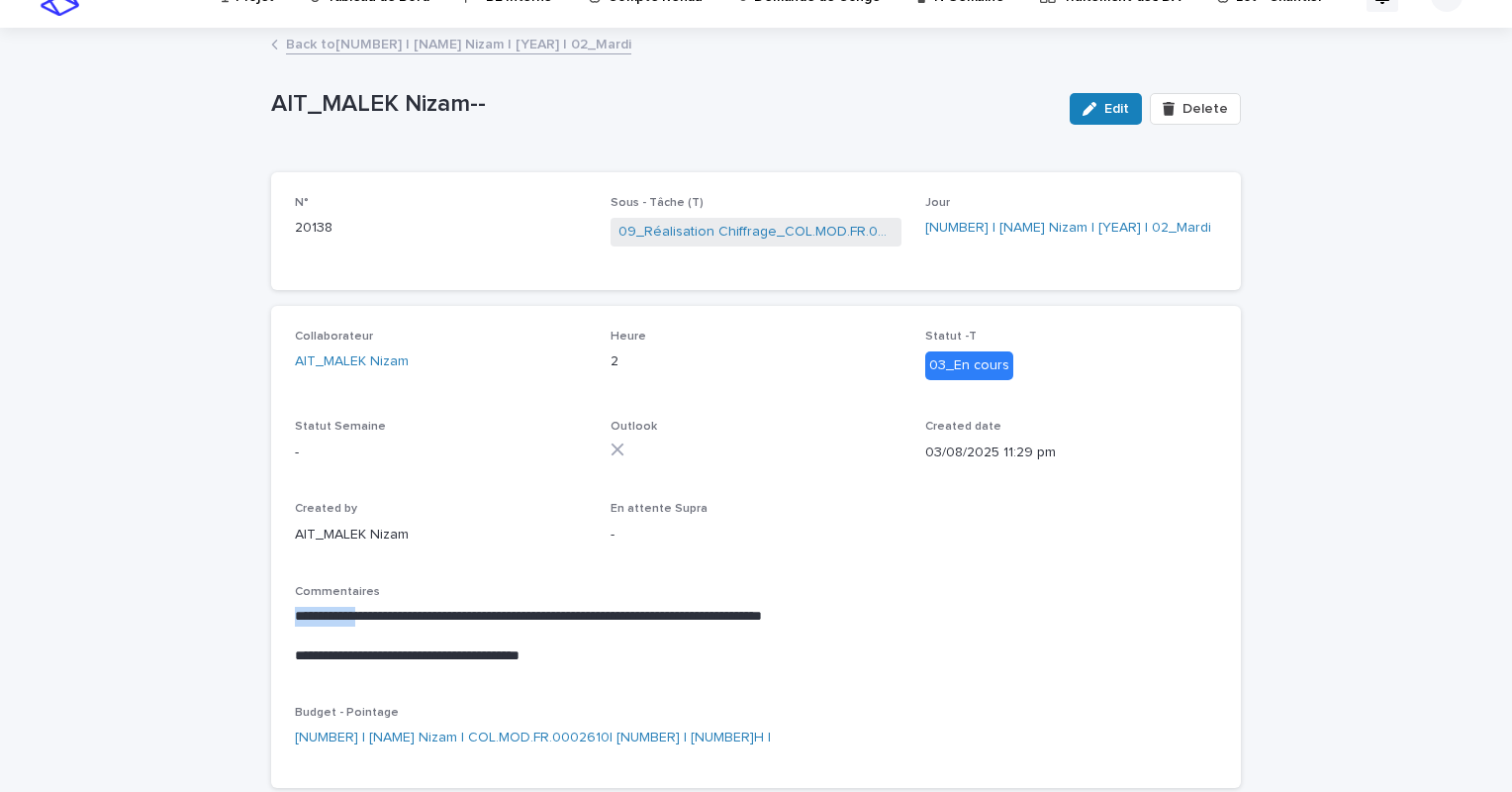 drag, startPoint x: 365, startPoint y: 611, endPoint x: 280, endPoint y: 614, distance: 85.05292 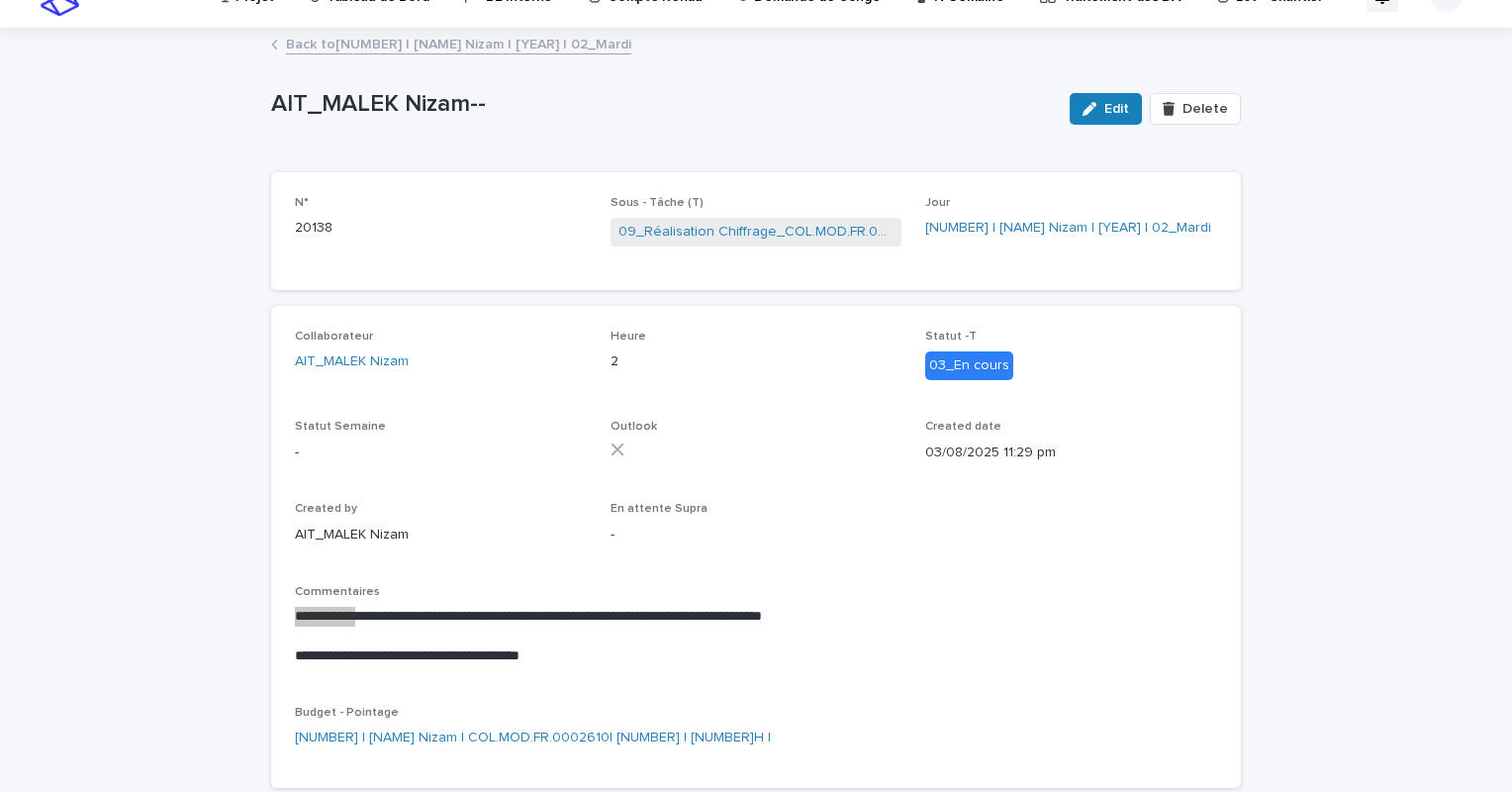 scroll, scrollTop: 37, scrollLeft: 0, axis: vertical 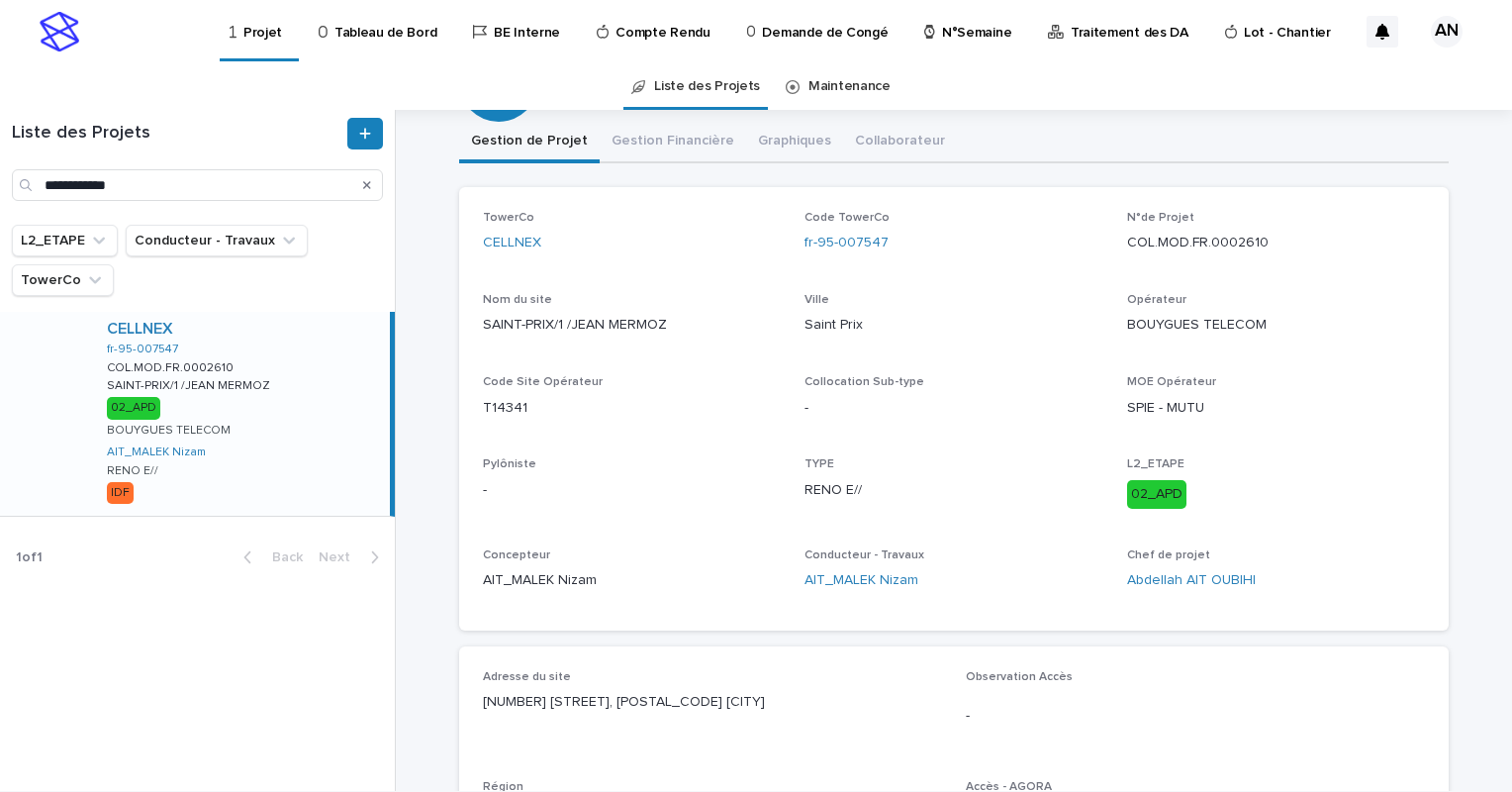 click on "Pylôniste" at bounding box center [631, 464] 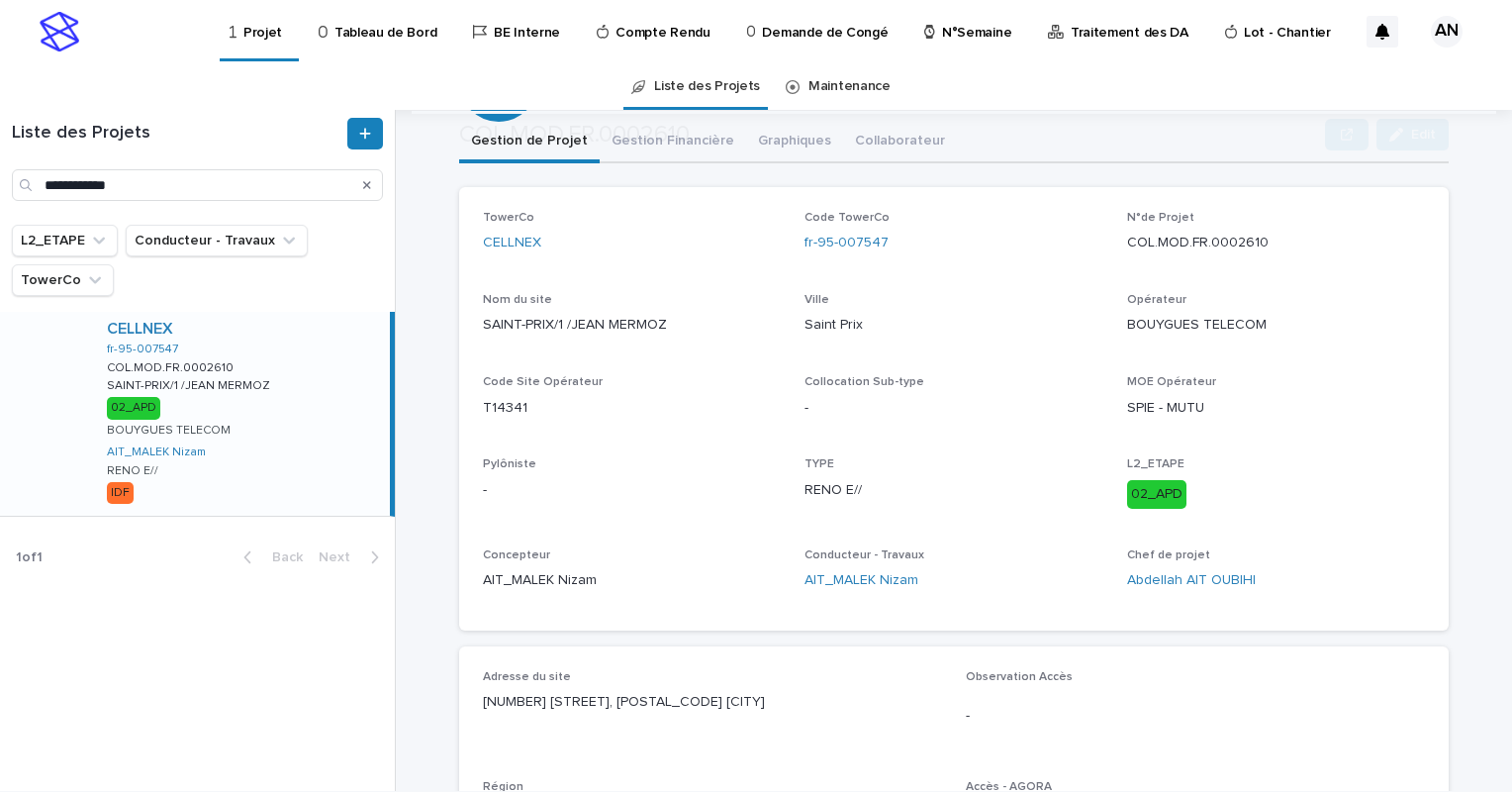 scroll, scrollTop: 307, scrollLeft: 0, axis: vertical 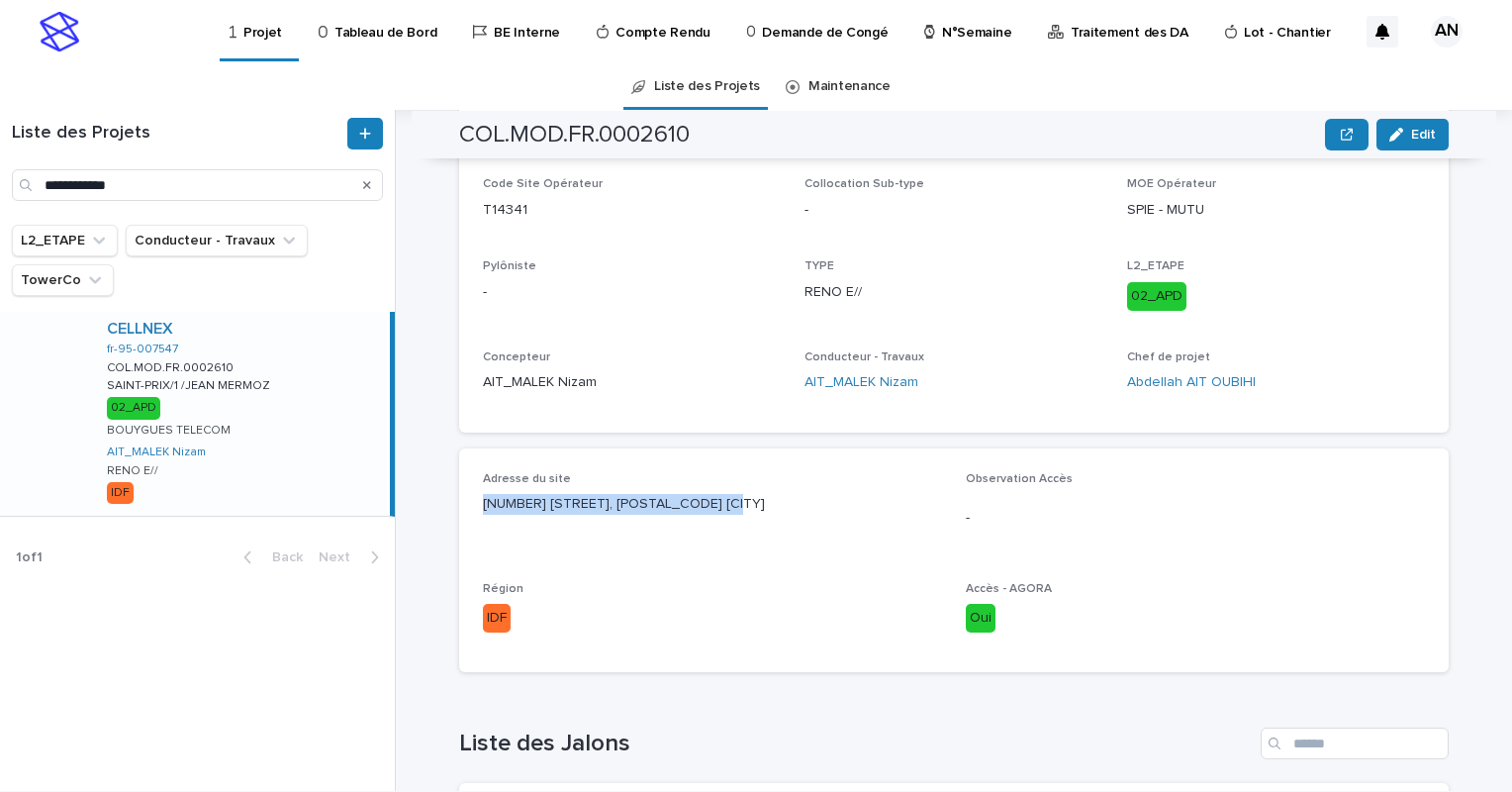 drag, startPoint x: 667, startPoint y: 509, endPoint x: 468, endPoint y: 525, distance: 199.6422 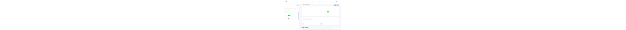 scroll, scrollTop: 0, scrollLeft: 0, axis: both 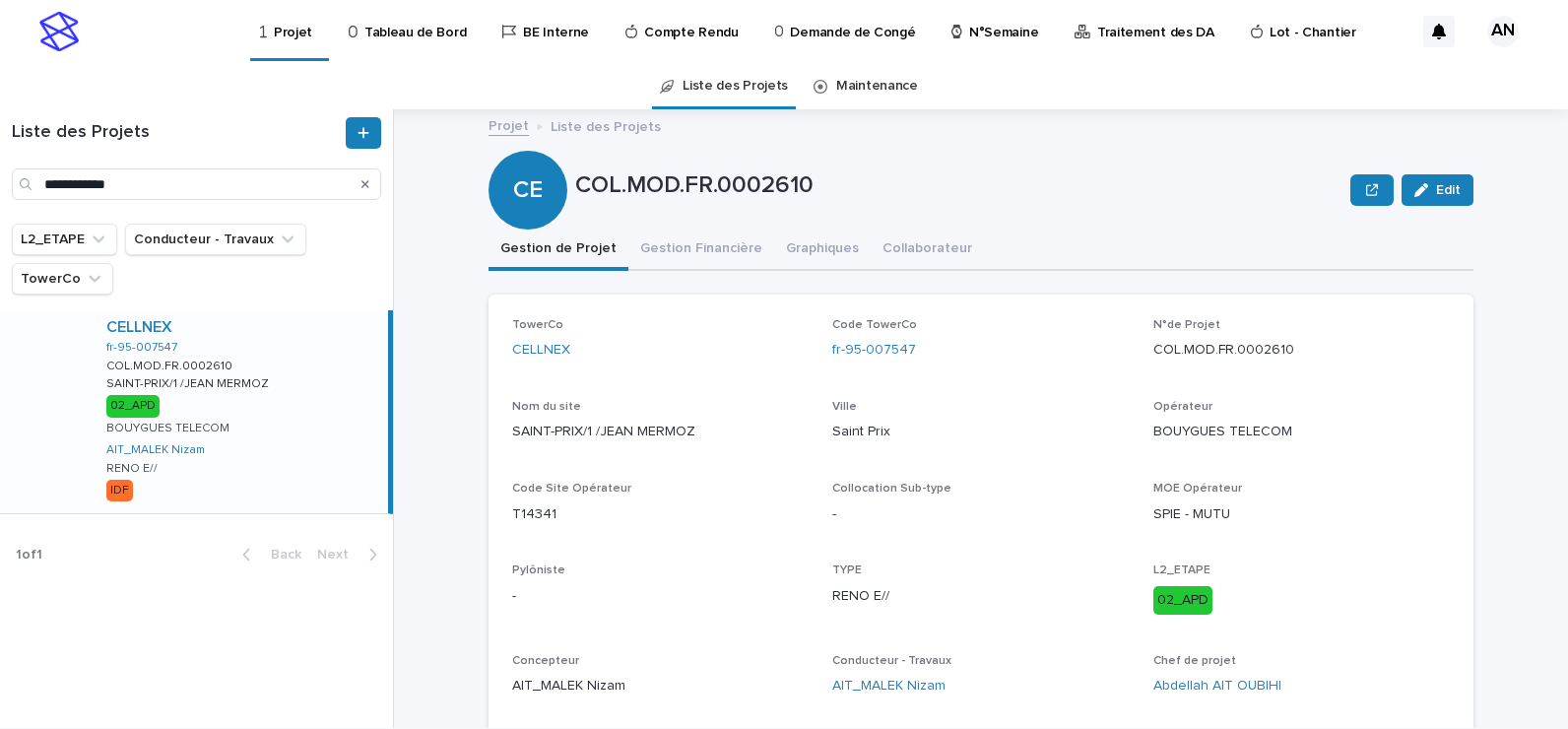 drag, startPoint x: 1311, startPoint y: 353, endPoint x: 1277, endPoint y: 364, distance: 35.73514 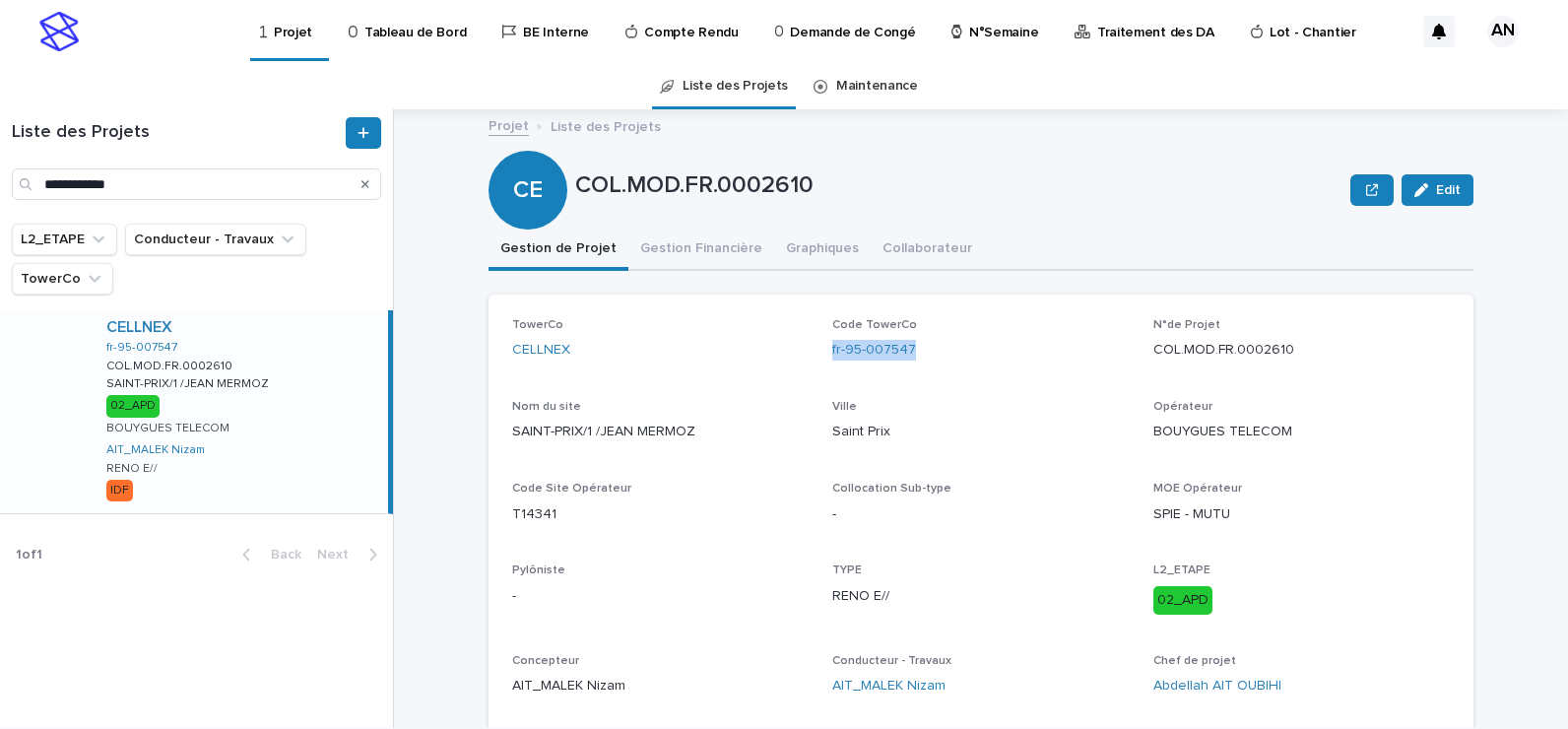 drag, startPoint x: 949, startPoint y: 364, endPoint x: 820, endPoint y: 369, distance: 129.09686 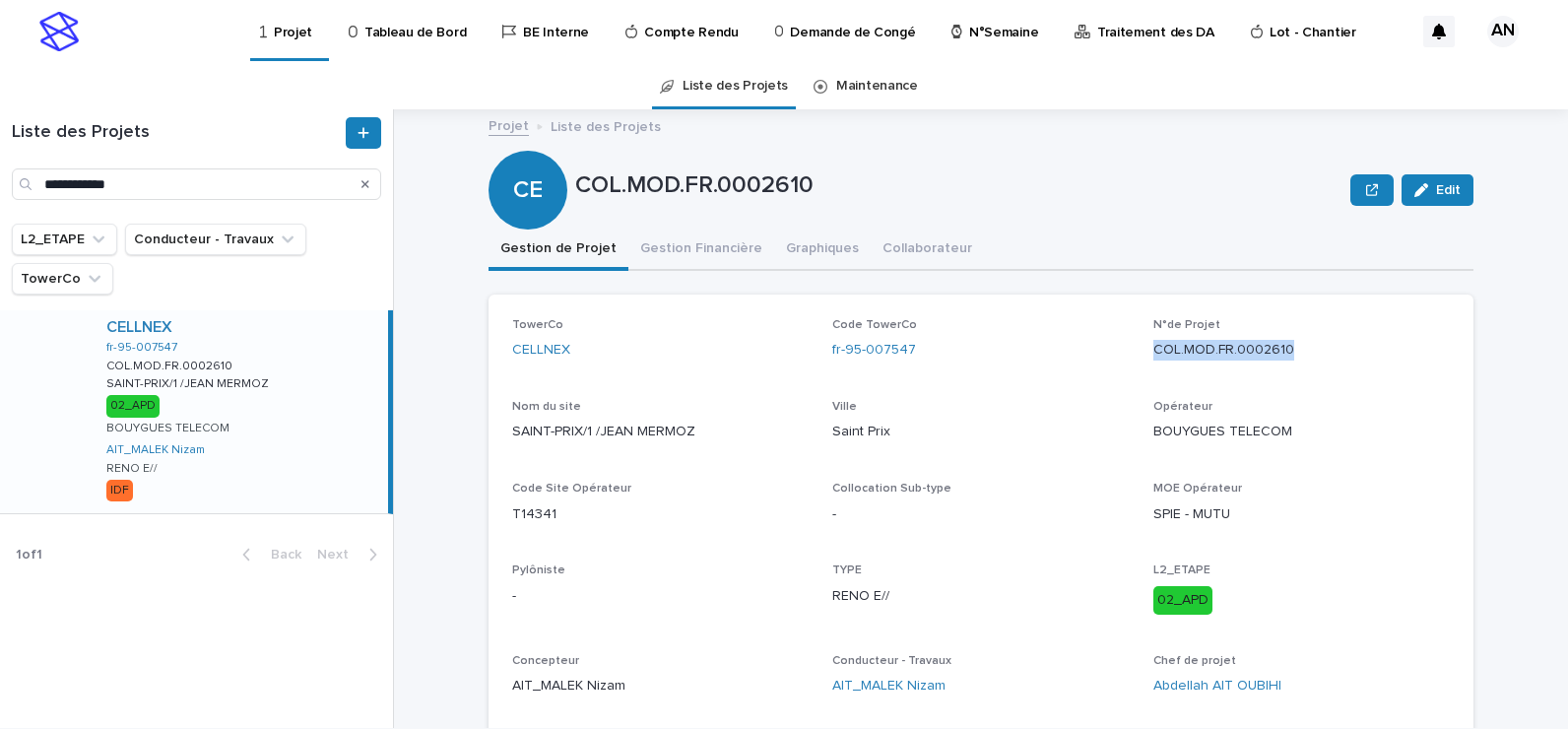 drag, startPoint x: 1287, startPoint y: 349, endPoint x: 1139, endPoint y: 369, distance: 149.34524 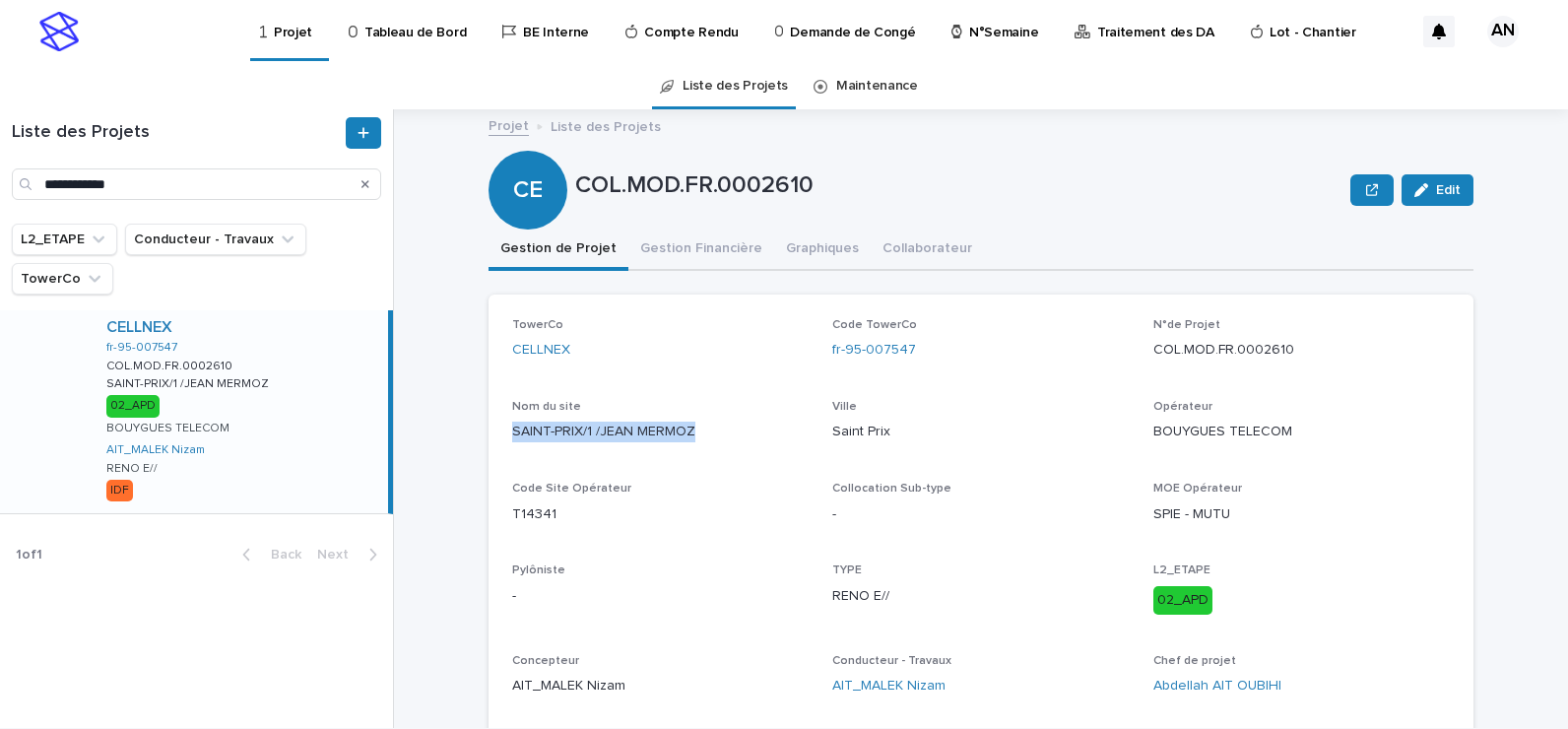 drag, startPoint x: 700, startPoint y: 433, endPoint x: 507, endPoint y: 454, distance: 194.1391 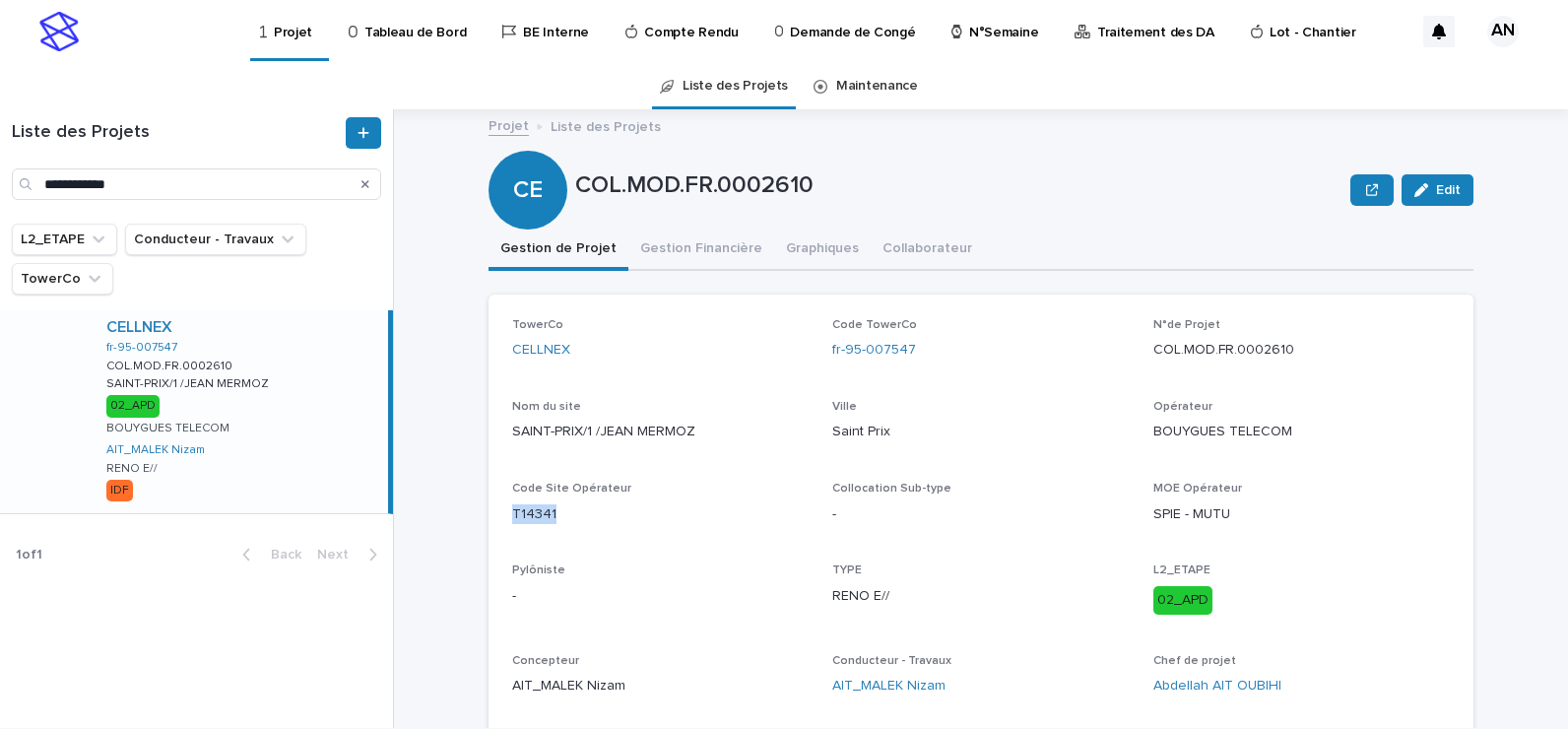 drag, startPoint x: 555, startPoint y: 515, endPoint x: 503, endPoint y: 518, distance: 52.086467 